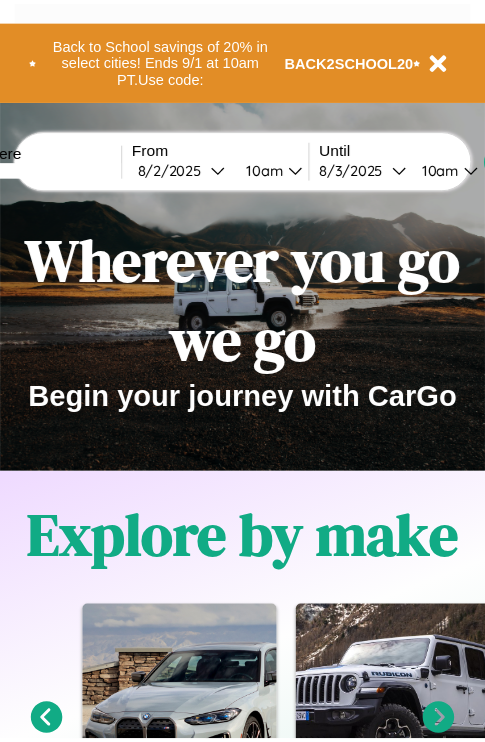 scroll, scrollTop: 0, scrollLeft: 0, axis: both 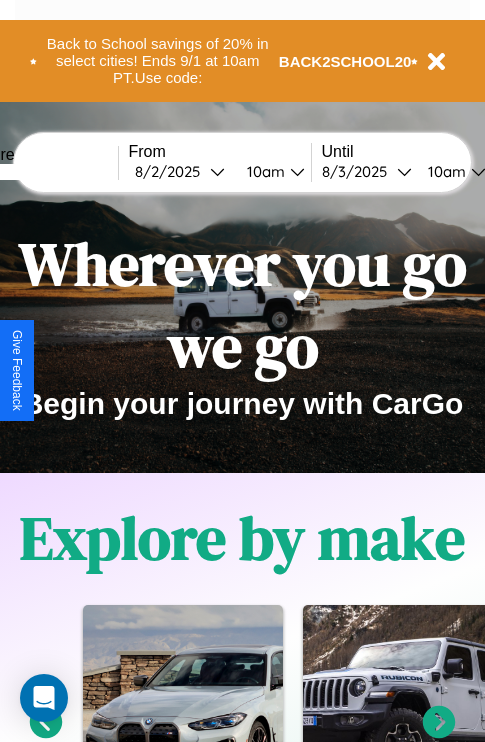 click at bounding box center (43, 172) 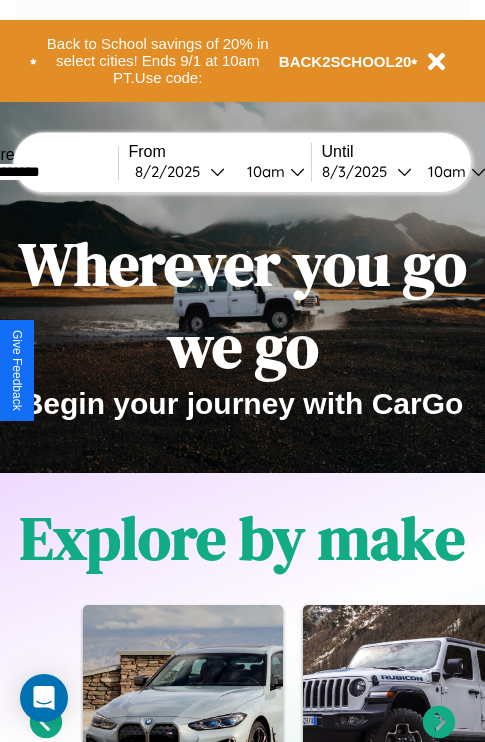 type on "**********" 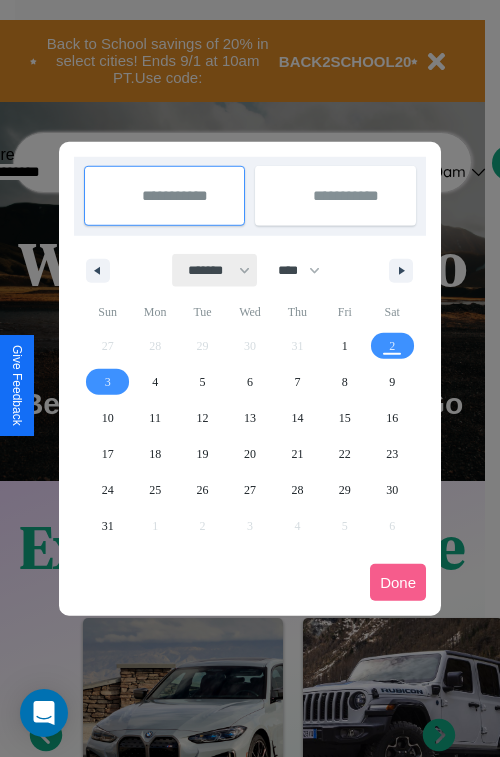 click on "******* ******** ***** ***** *** **** **** ****** ********* ******* ******** ********" at bounding box center (215, 270) 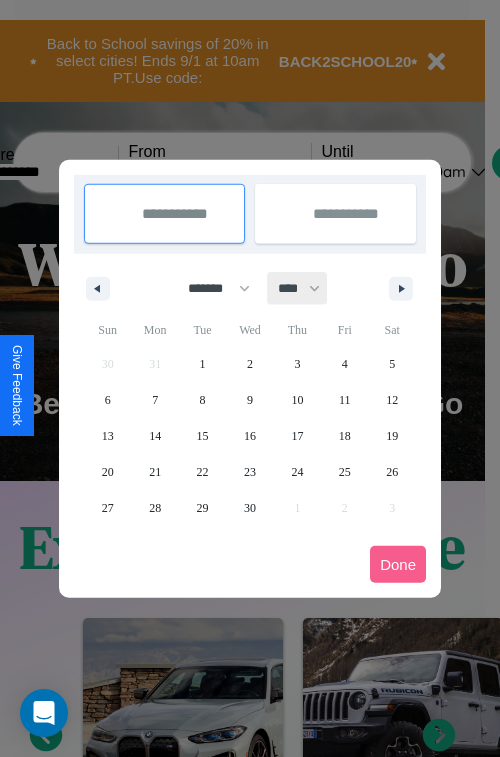 click on "**** **** **** **** **** **** **** **** **** **** **** **** **** **** **** **** **** **** **** **** **** **** **** **** **** **** **** **** **** **** **** **** **** **** **** **** **** **** **** **** **** **** **** **** **** **** **** **** **** **** **** **** **** **** **** **** **** **** **** **** **** **** **** **** **** **** **** **** **** **** **** **** **** **** **** **** **** **** **** **** **** **** **** **** **** **** **** **** **** **** **** **** **** **** **** **** **** **** **** **** **** **** **** **** **** **** **** **** **** **** **** **** **** **** **** **** **** **** **** **** ****" at bounding box center [298, 288] 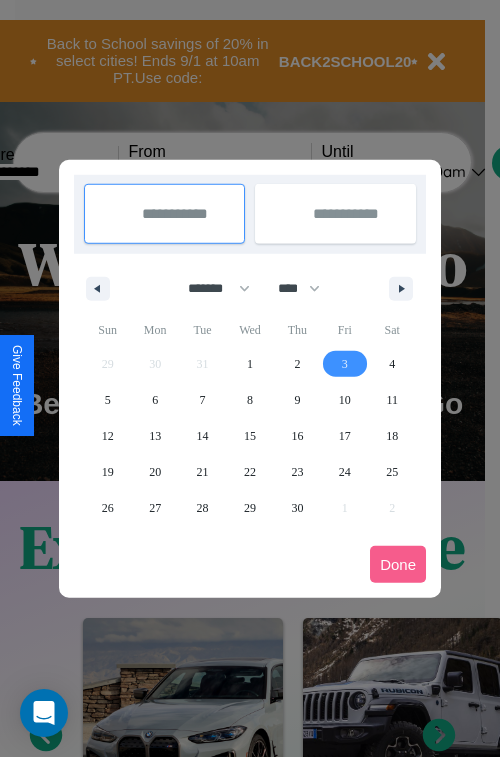 click on "3" at bounding box center [345, 364] 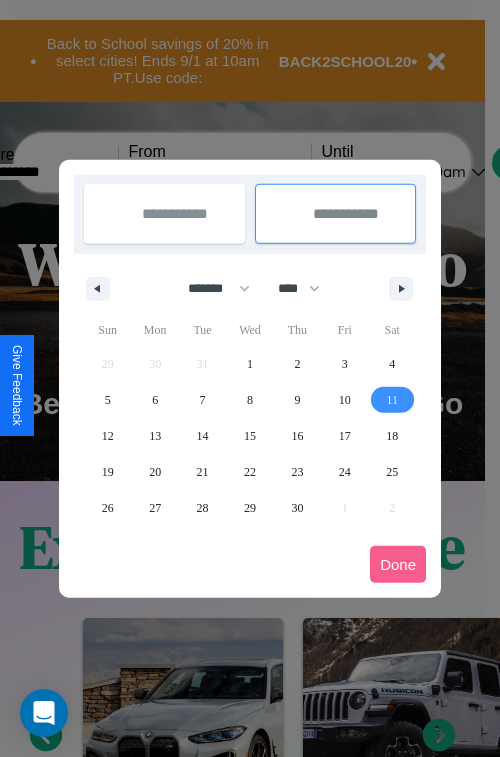 click on "11" at bounding box center [392, 400] 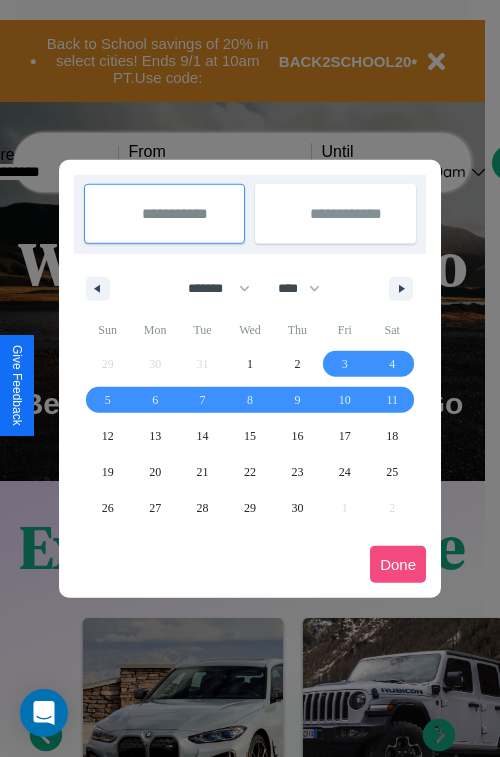 click on "Done" at bounding box center (398, 564) 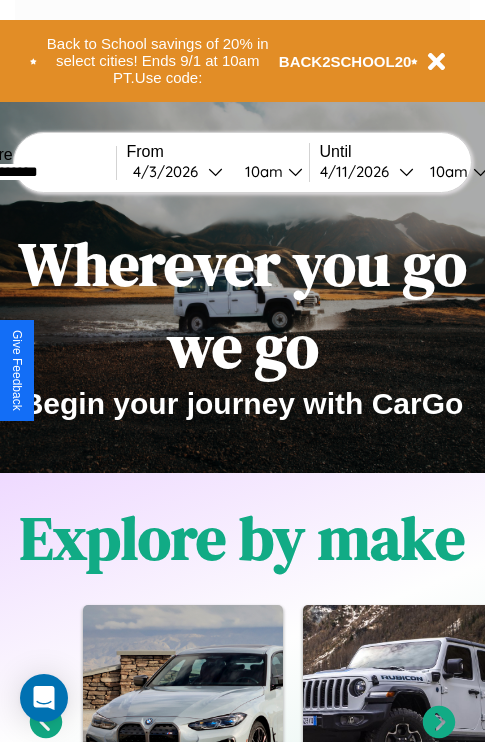 scroll, scrollTop: 0, scrollLeft: 70, axis: horizontal 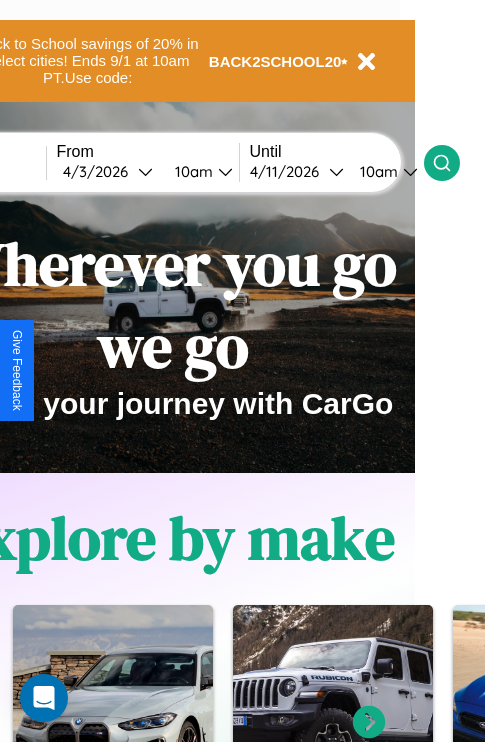 click 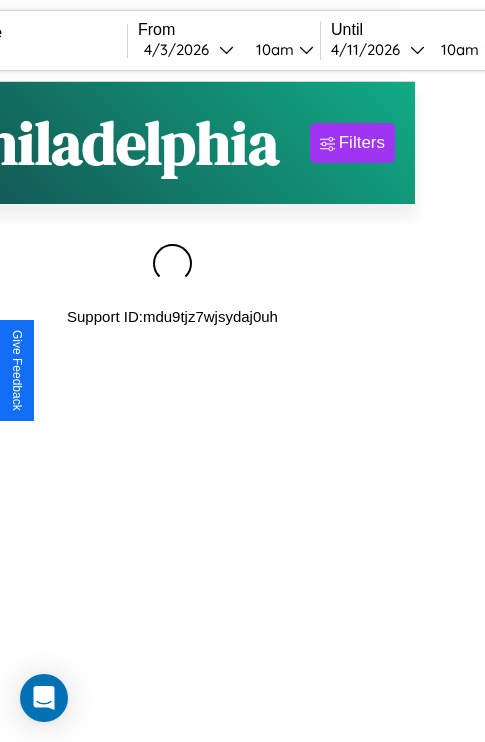 scroll, scrollTop: 0, scrollLeft: 0, axis: both 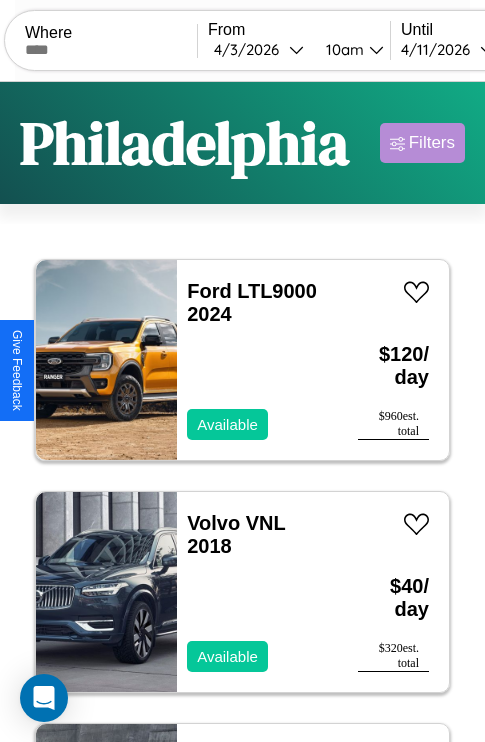 click on "Filters" at bounding box center (432, 143) 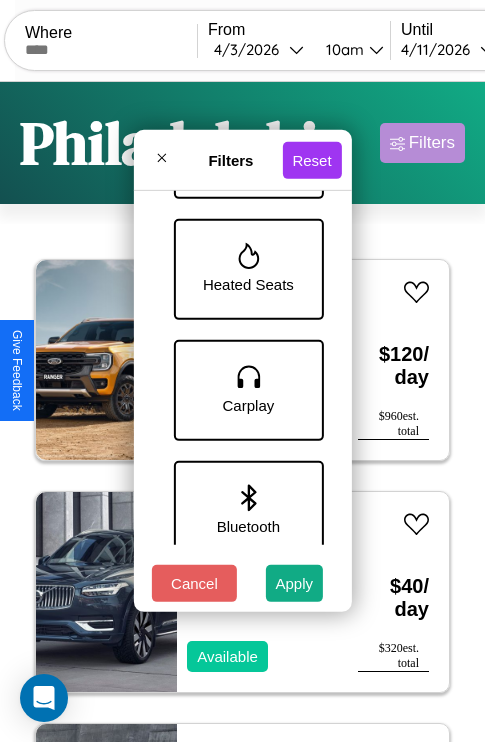 scroll, scrollTop: 1256, scrollLeft: 0, axis: vertical 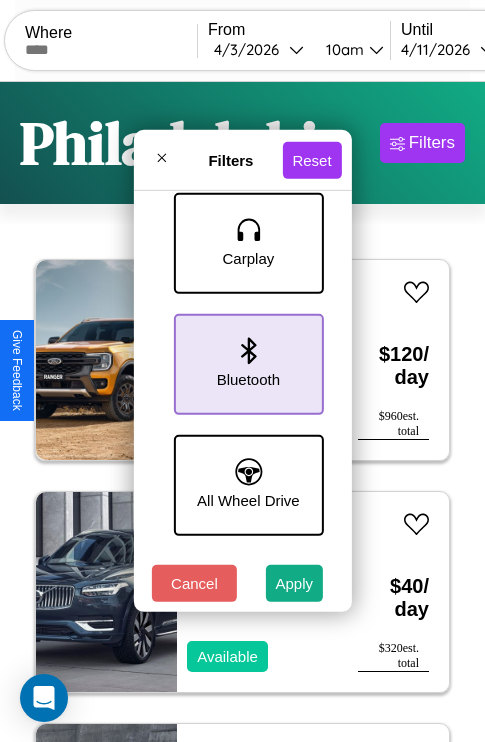 click 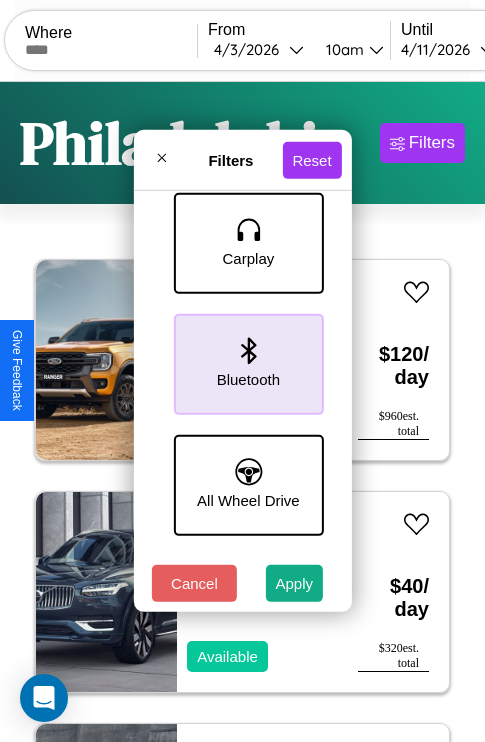 scroll, scrollTop: 1374, scrollLeft: 0, axis: vertical 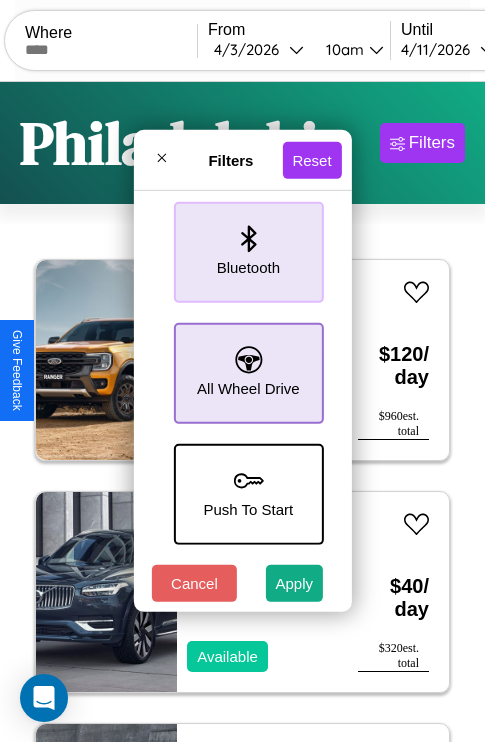 click 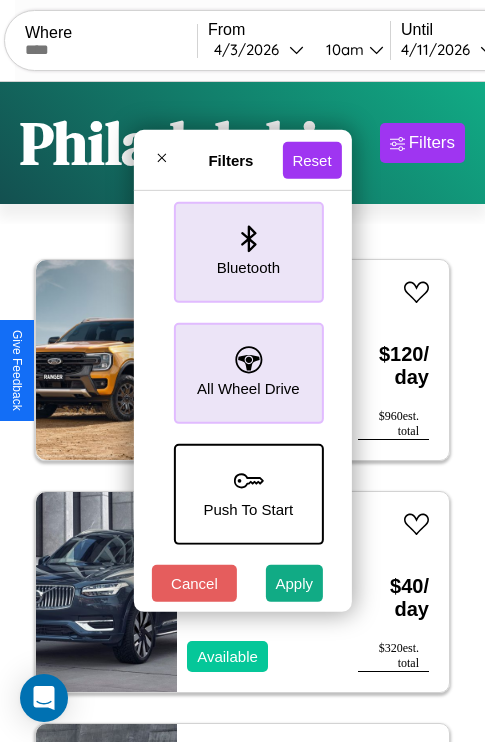 scroll, scrollTop: 0, scrollLeft: 124, axis: horizontal 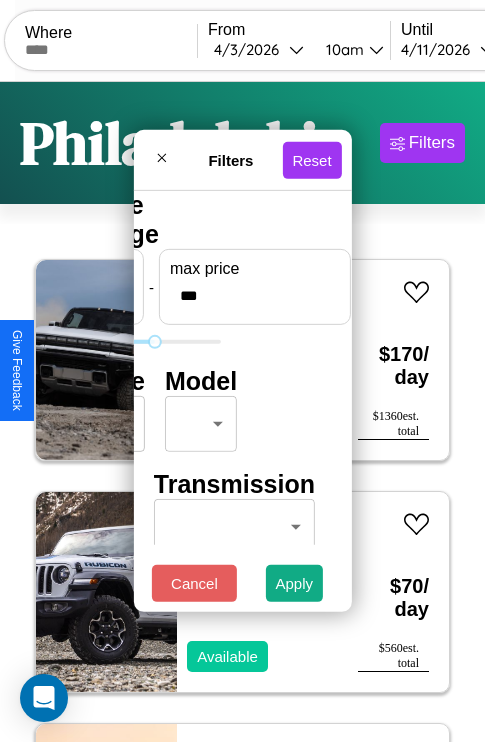 type on "***" 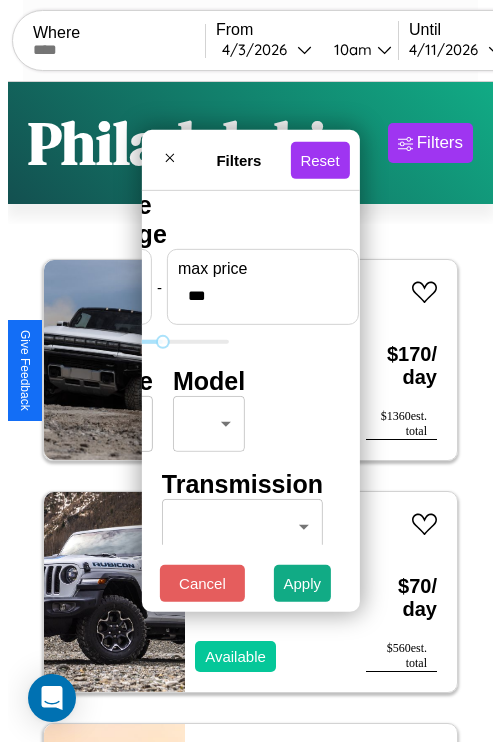 scroll, scrollTop: 0, scrollLeft: 0, axis: both 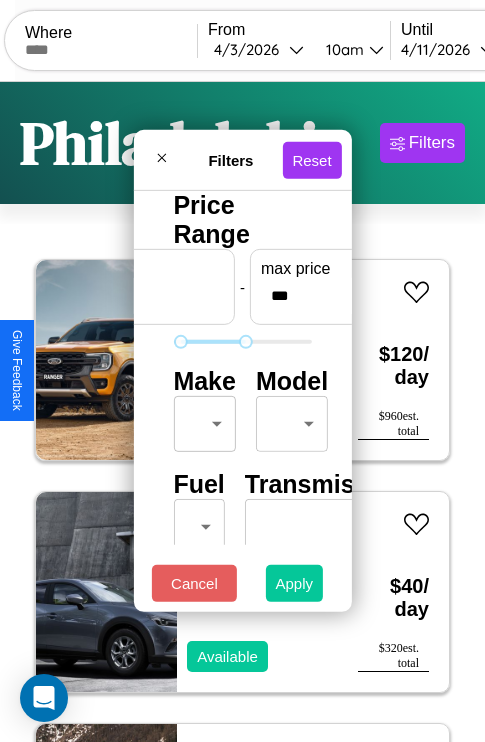 type on "**" 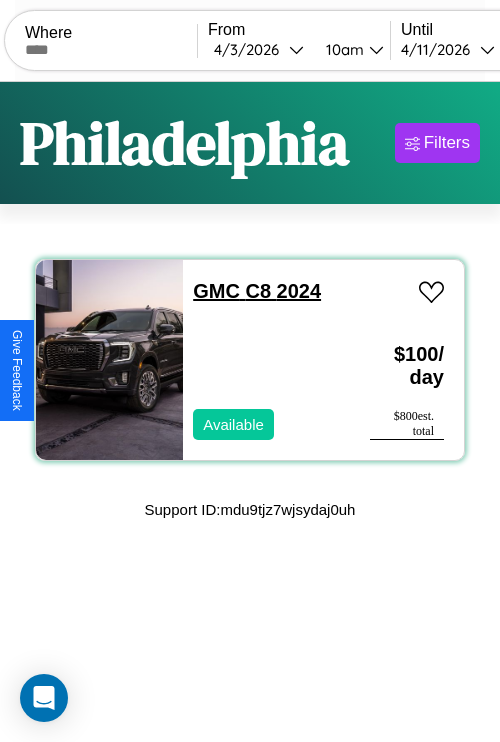 click on "GMC   C8   2024" at bounding box center (257, 291) 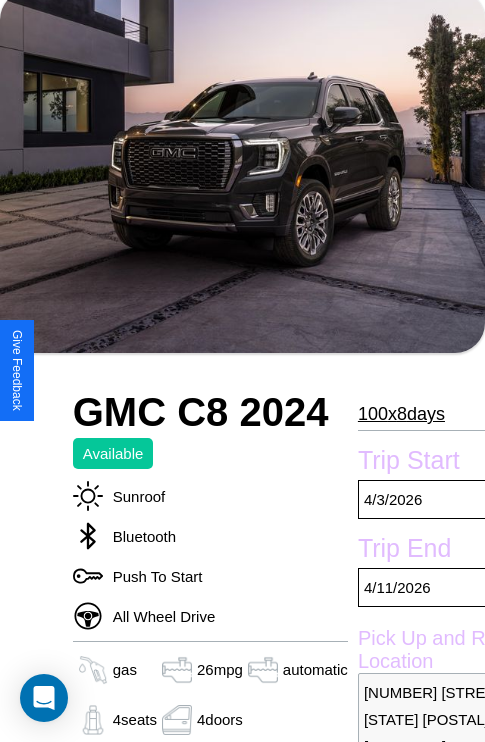 scroll, scrollTop: 134, scrollLeft: 0, axis: vertical 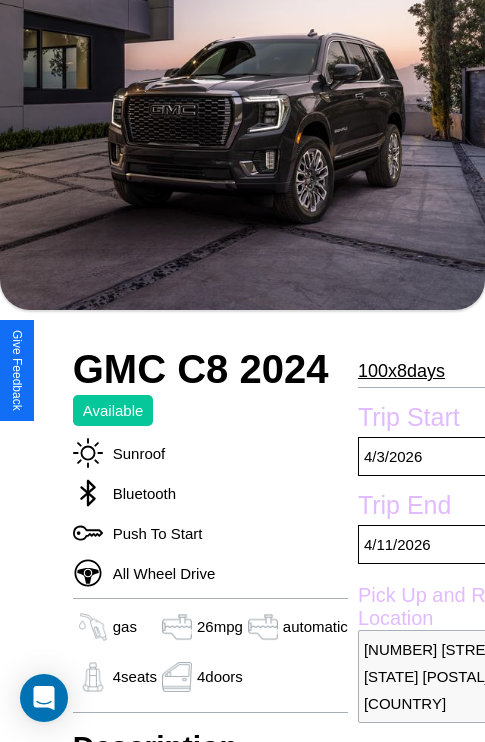 click on "100  x  8  days" at bounding box center (401, 371) 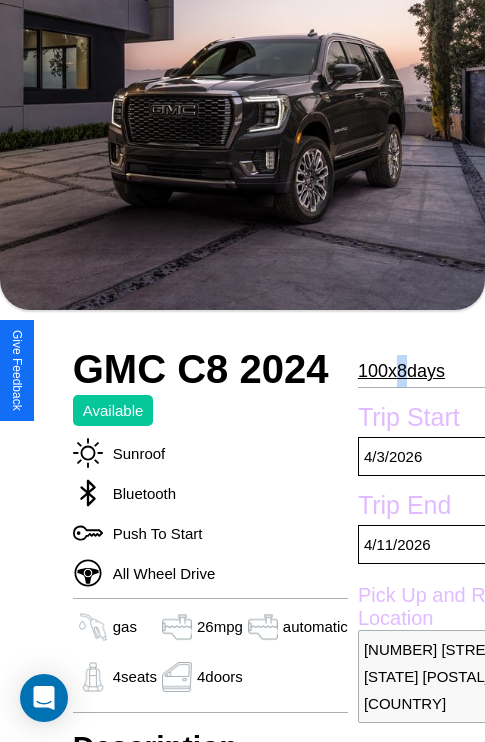 click on "100  x  8  days" at bounding box center (401, 371) 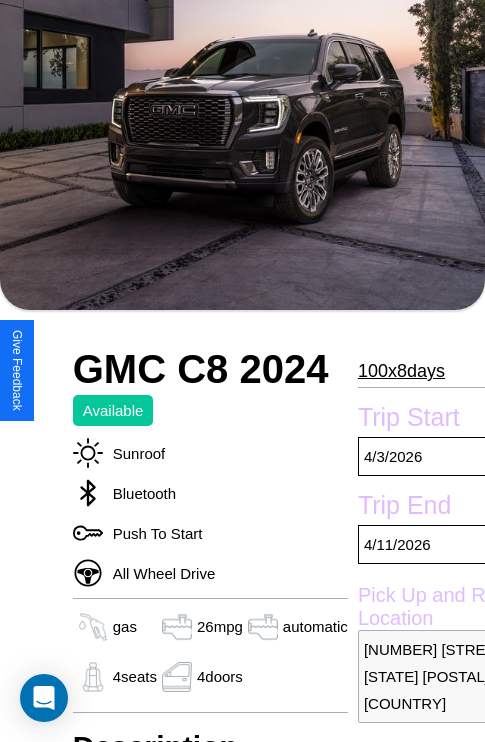 click on "100  x  8  days" at bounding box center [401, 371] 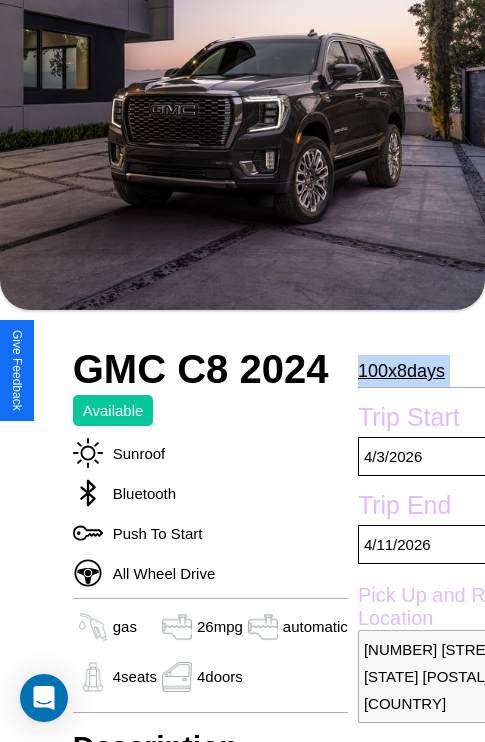 click on "100  x  8  days" at bounding box center (401, 371) 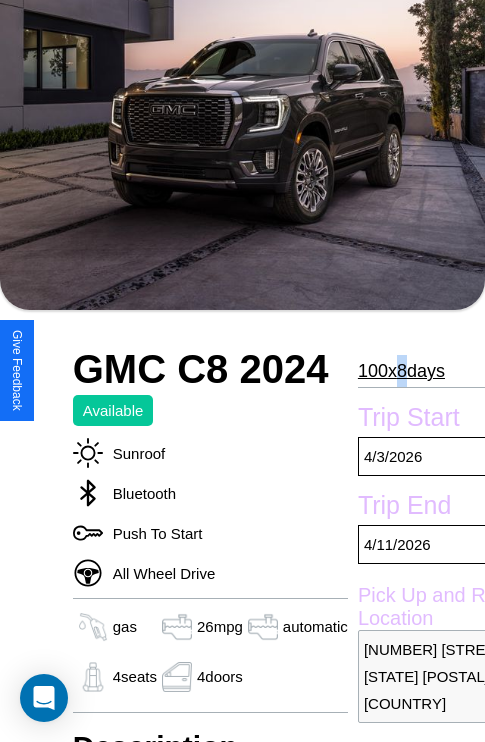 click on "100  x  8  days" at bounding box center (401, 371) 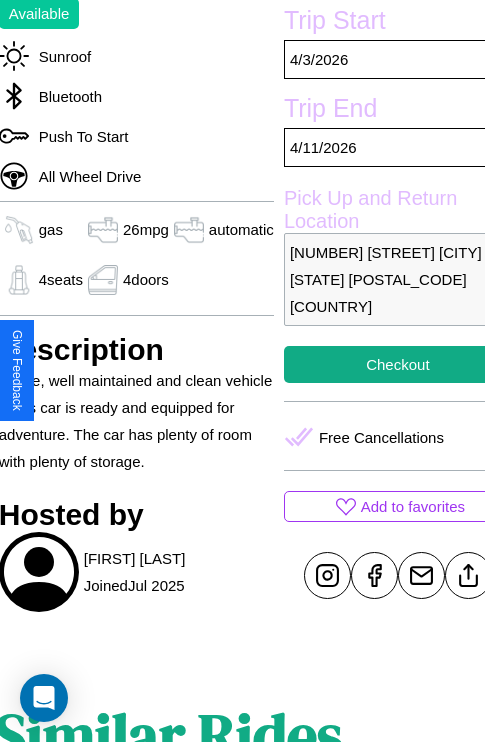 scroll, scrollTop: 525, scrollLeft: 84, axis: both 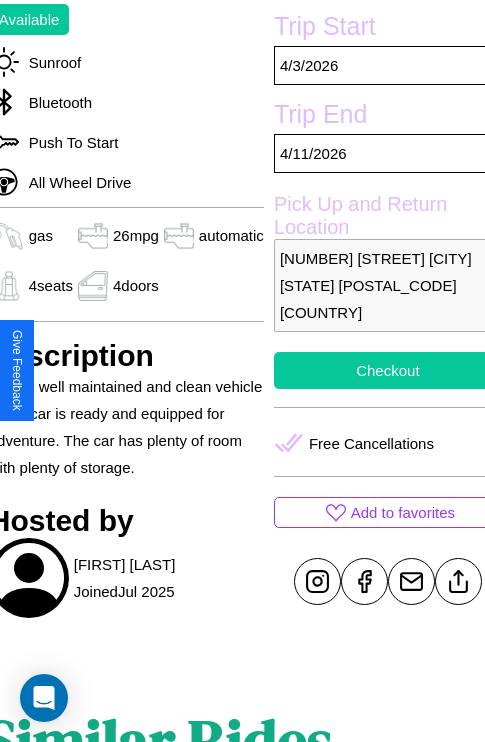 click on "Checkout" at bounding box center [388, 370] 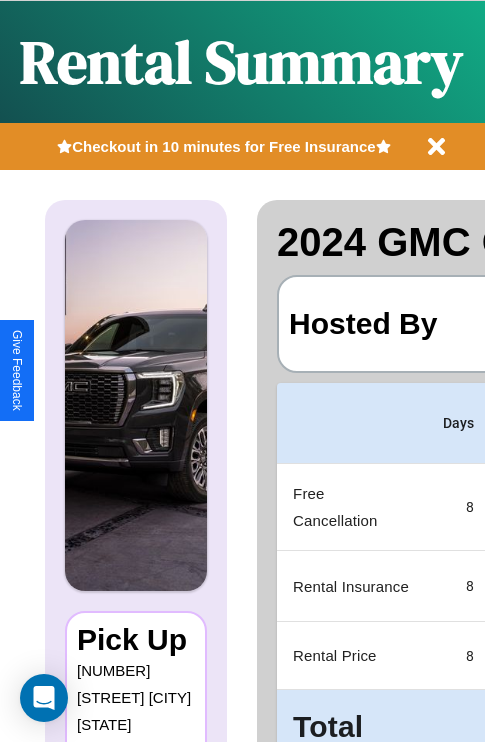 scroll, scrollTop: 0, scrollLeft: 397, axis: horizontal 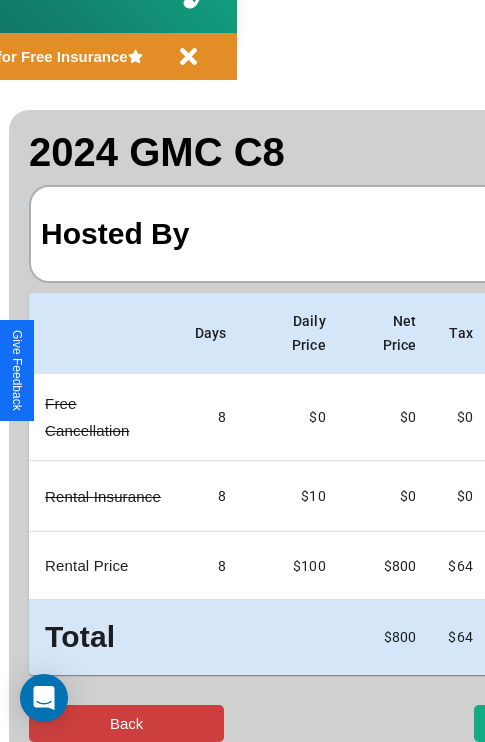 click on "Back" at bounding box center [126, 723] 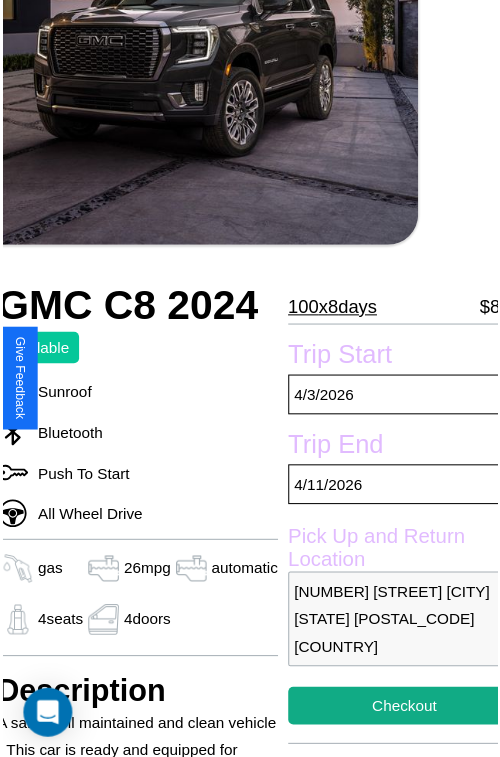 scroll, scrollTop: 220, scrollLeft: 84, axis: both 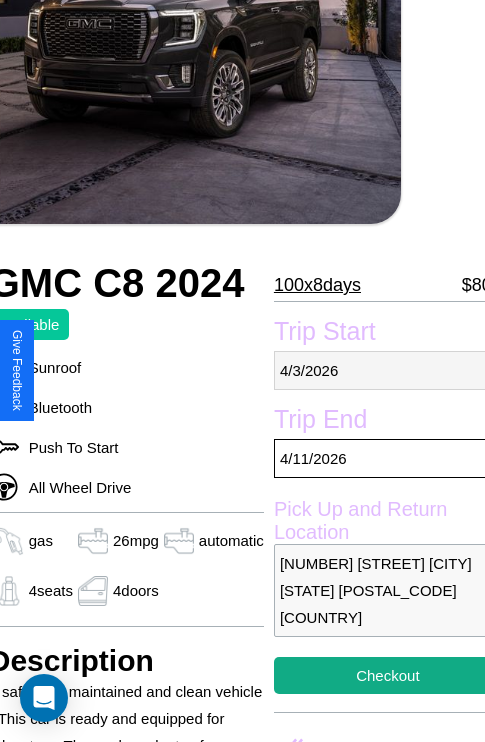click on "4 / 3 / 2026" at bounding box center (388, 370) 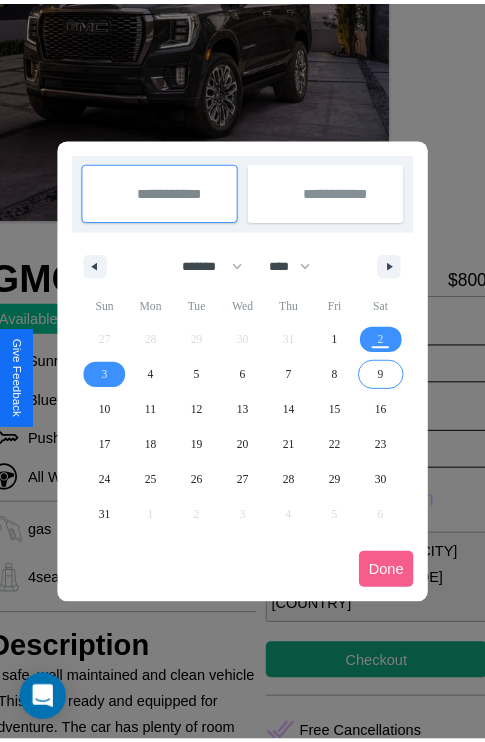 scroll, scrollTop: 0, scrollLeft: 84, axis: horizontal 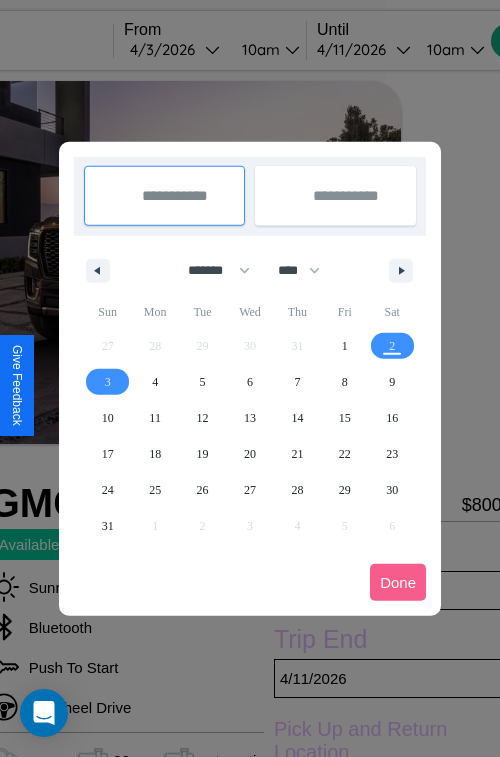 click at bounding box center [250, 378] 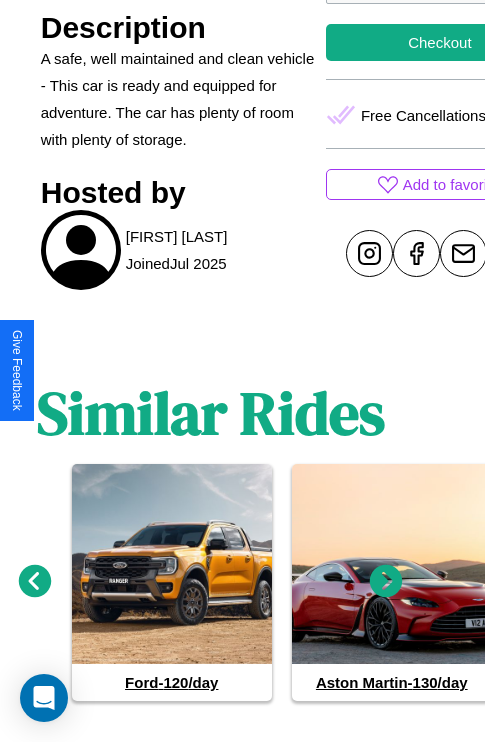 scroll, scrollTop: 879, scrollLeft: 30, axis: both 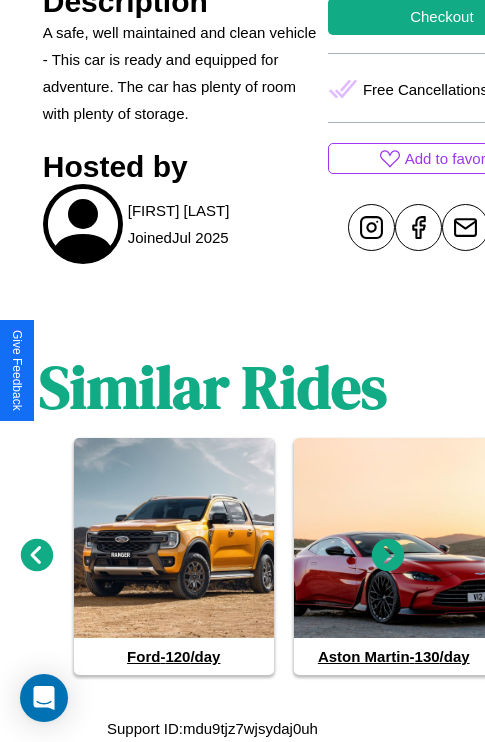 click 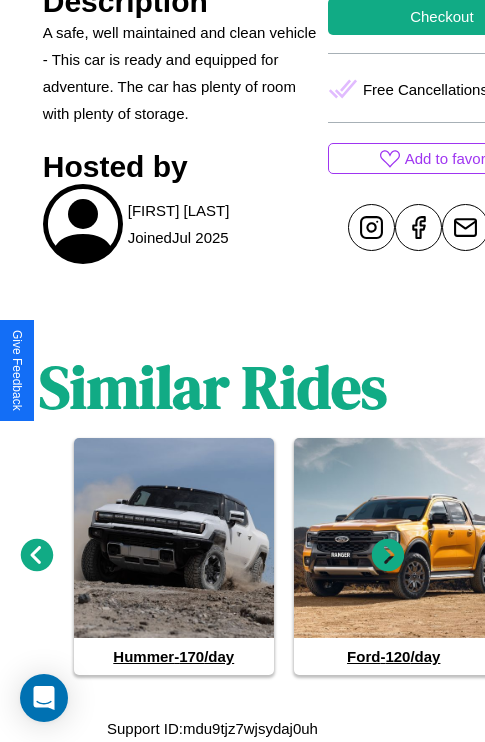 click 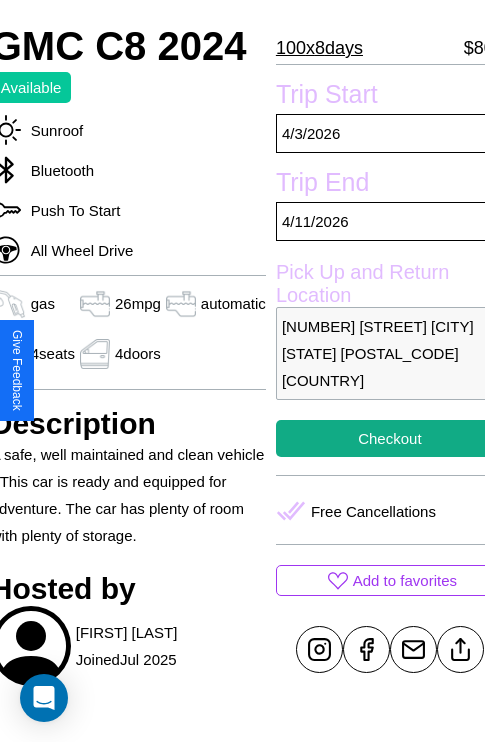 scroll, scrollTop: 440, scrollLeft: 84, axis: both 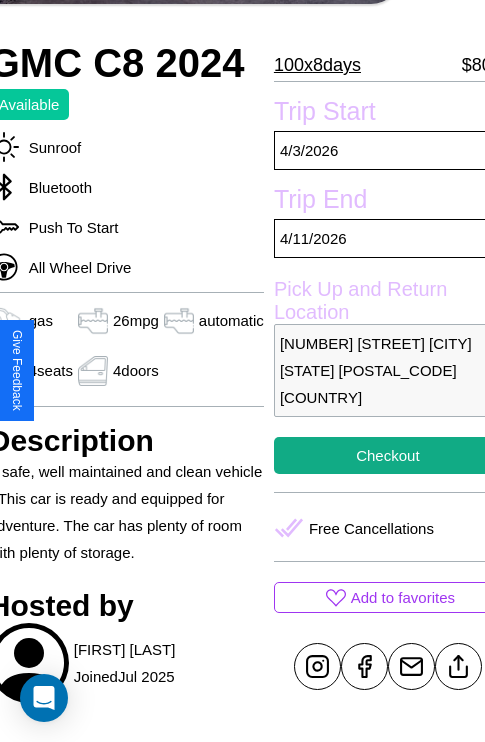 click on "5526 Liberty Street  Philadelphia Pennsylvania 30318 United States" at bounding box center [388, 370] 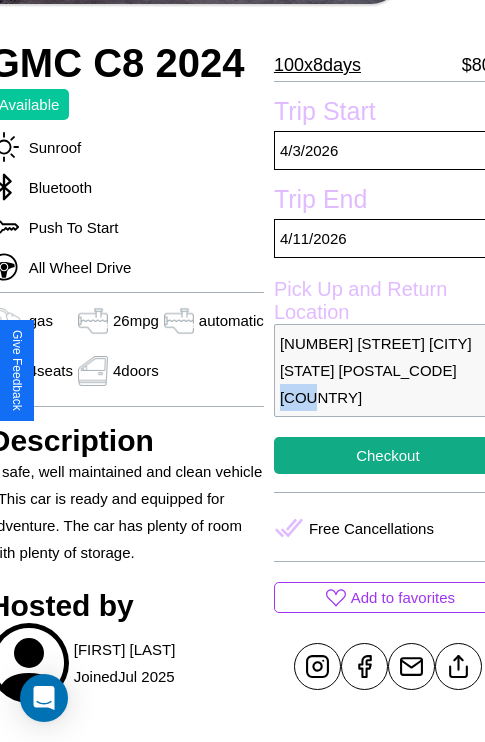 click on "5526 Liberty Street  Philadelphia Pennsylvania 30318 United States" at bounding box center [388, 370] 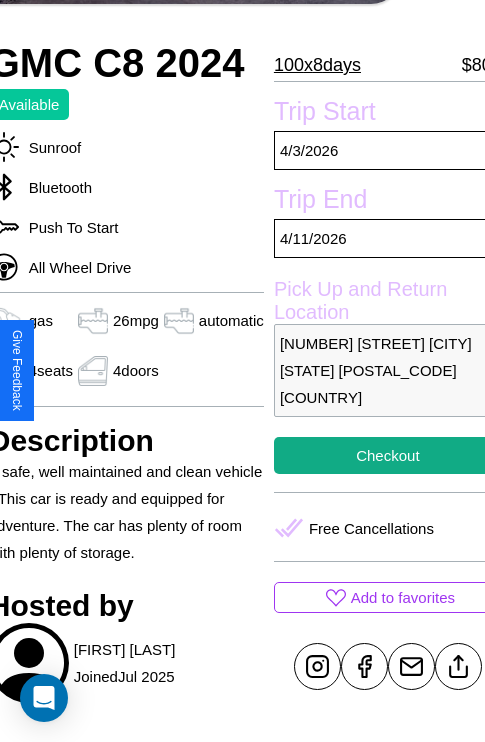 click on "5526 Liberty Street  Philadelphia Pennsylvania 30318 United States" at bounding box center [388, 370] 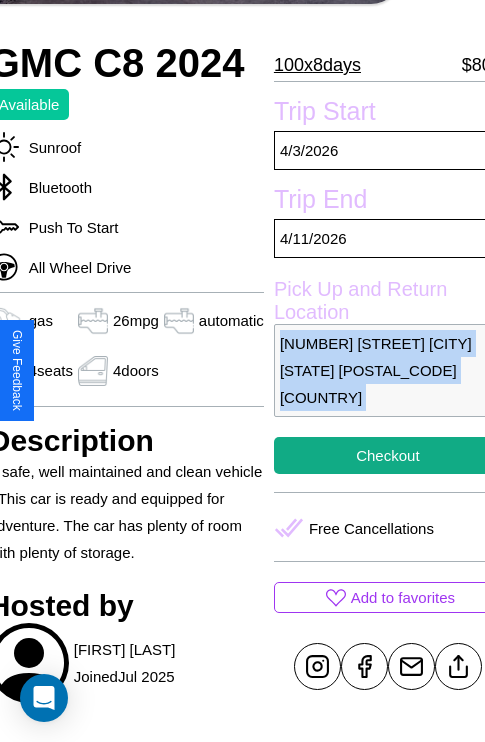 click on "5526 Liberty Street  Philadelphia Pennsylvania 30318 United States" at bounding box center (388, 370) 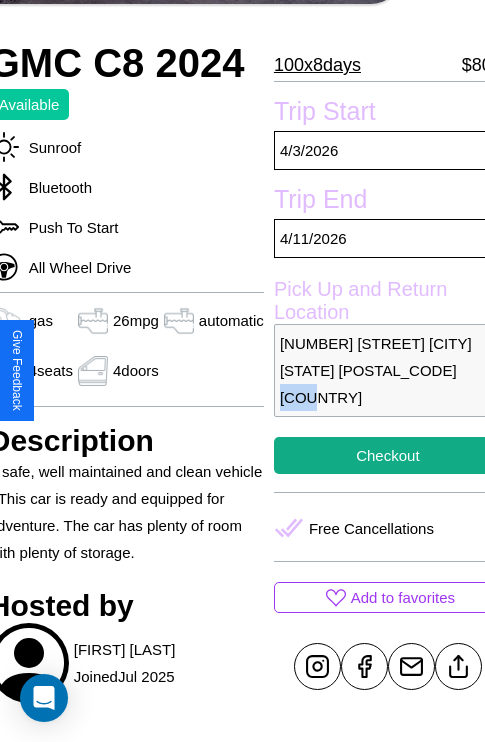 click on "5526 Liberty Street  Philadelphia Pennsylvania 30318 United States" at bounding box center [388, 370] 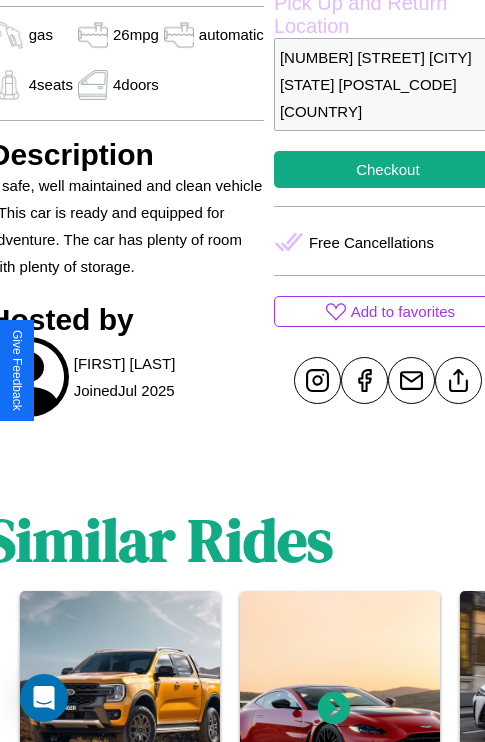 scroll, scrollTop: 736, scrollLeft: 84, axis: both 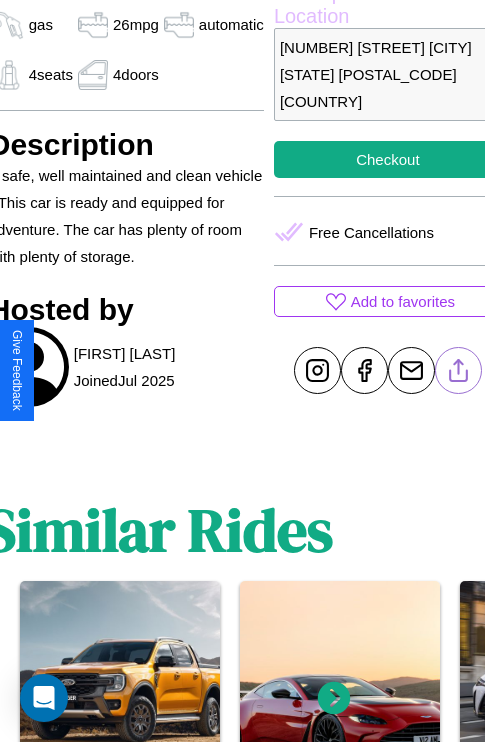 click 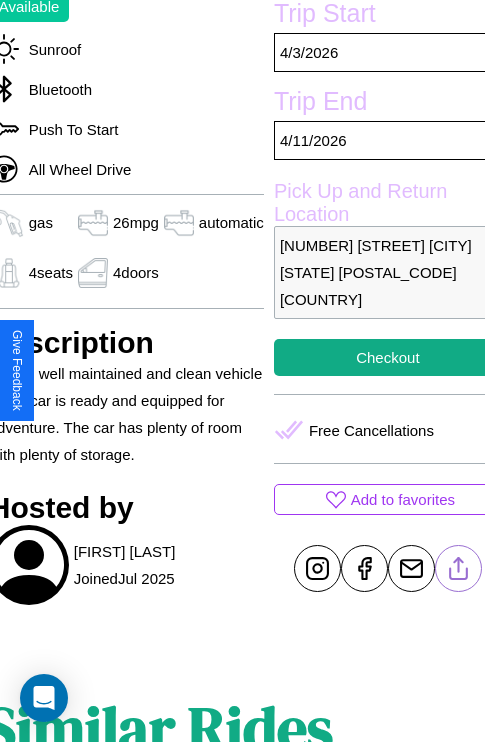 scroll, scrollTop: 525, scrollLeft: 84, axis: both 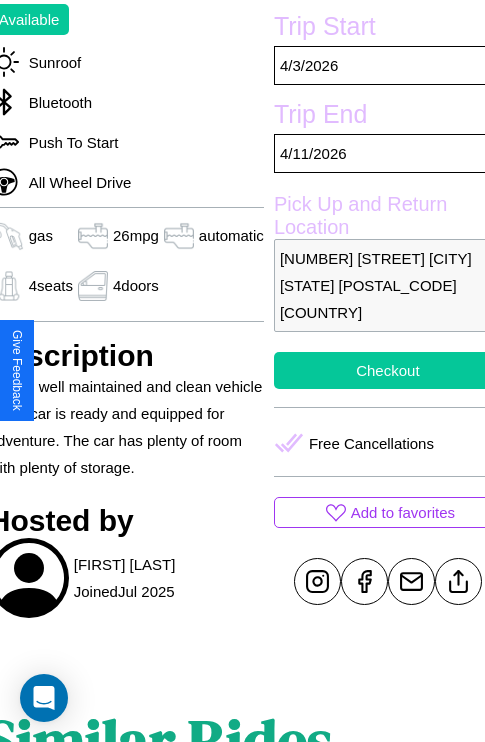 click on "Checkout" at bounding box center (388, 370) 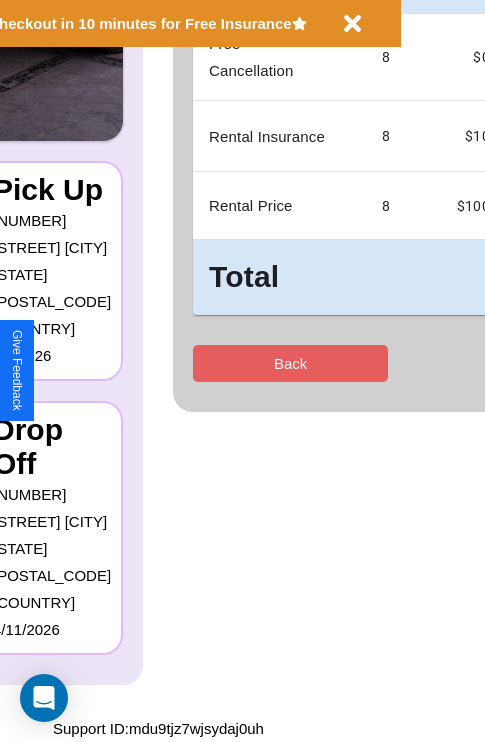 scroll, scrollTop: 0, scrollLeft: 0, axis: both 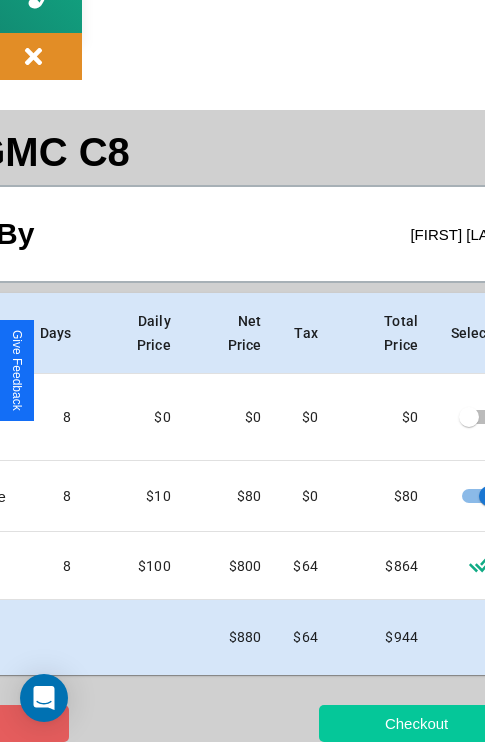 click on "Checkout" at bounding box center (416, 723) 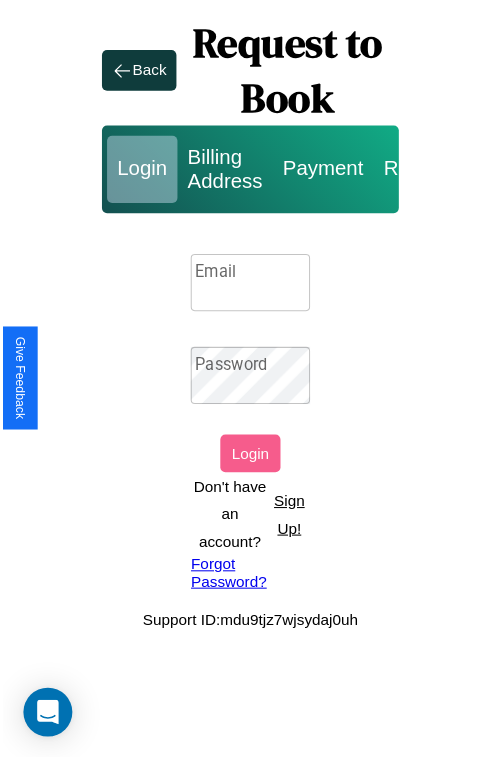 scroll, scrollTop: 0, scrollLeft: 0, axis: both 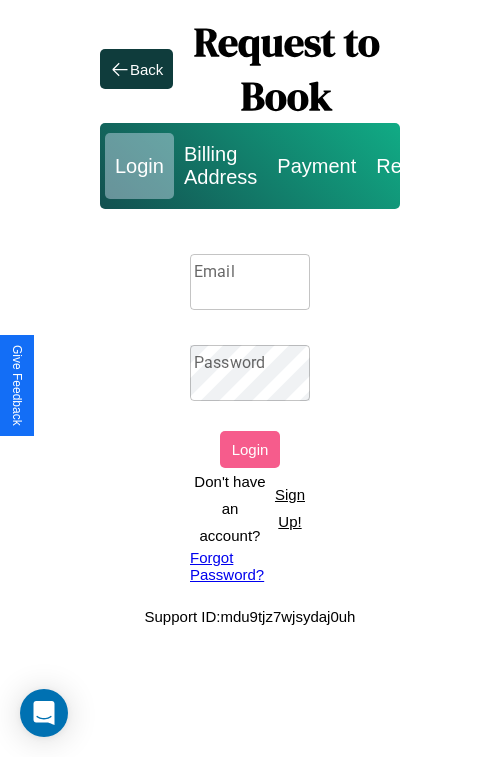 click on "Sign Up!" at bounding box center (290, 508) 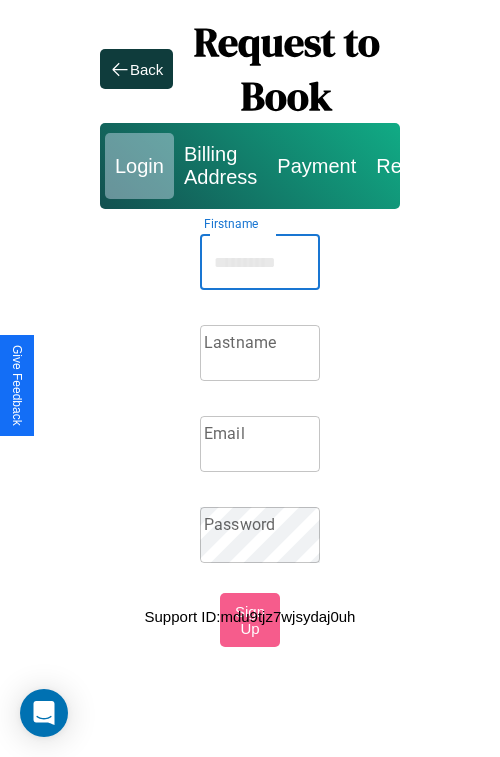 click on "Firstname" at bounding box center [260, 262] 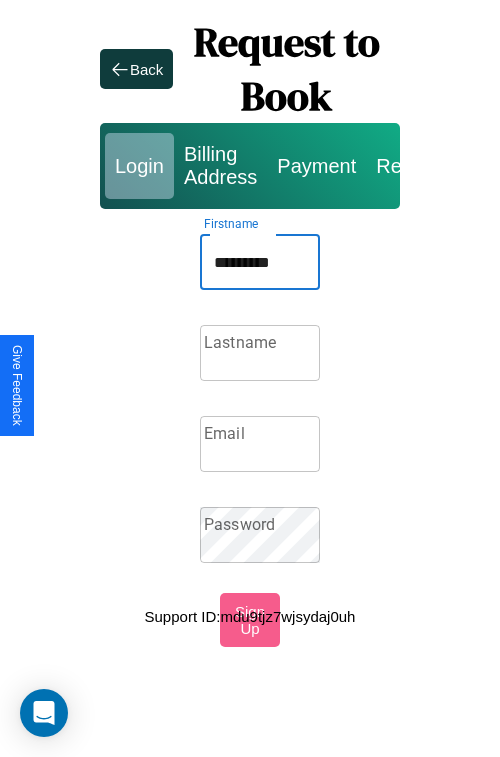 type on "*********" 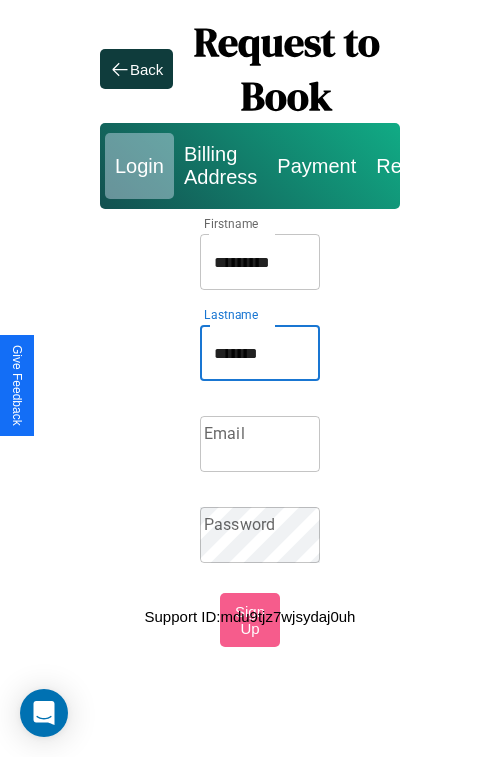 type on "*******" 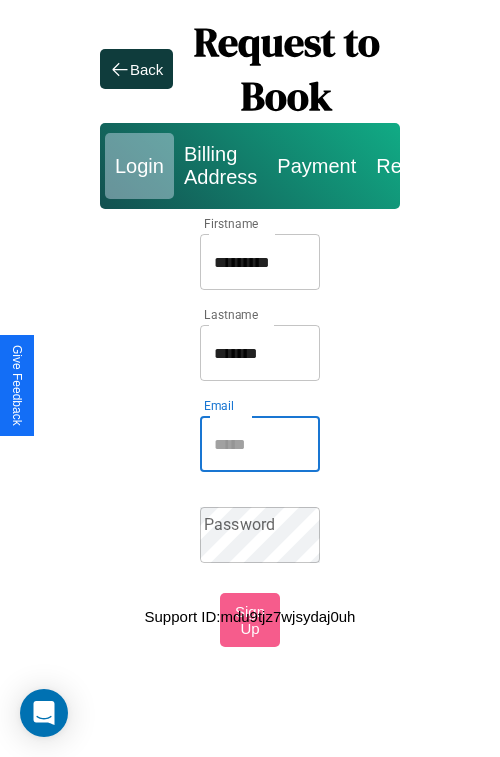 click on "Email" at bounding box center [260, 444] 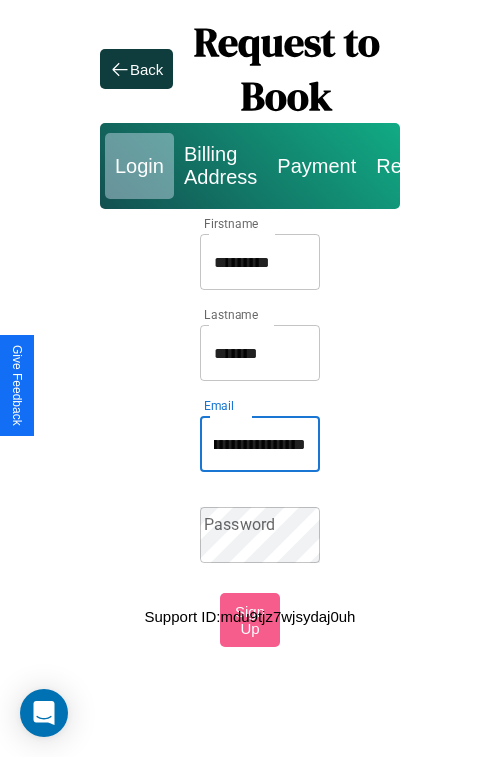 scroll, scrollTop: 0, scrollLeft: 149, axis: horizontal 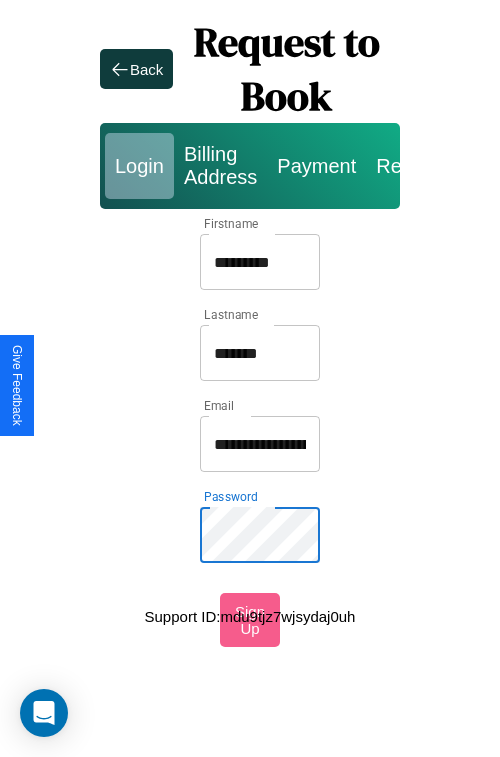 click on "*********" at bounding box center (260, 262) 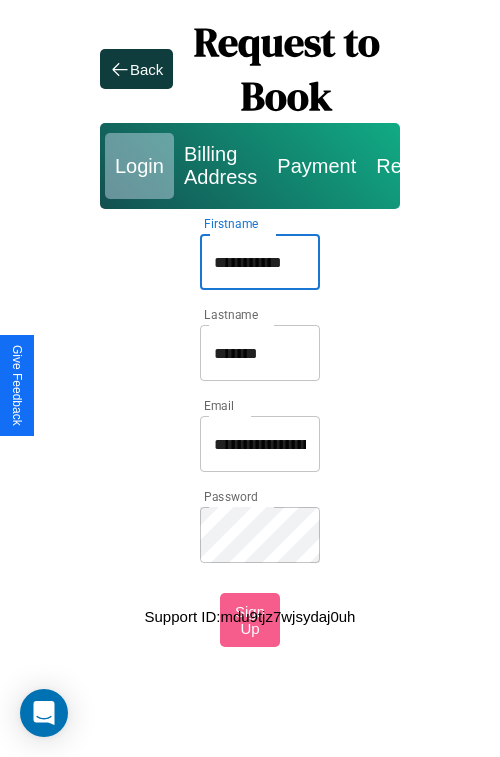 type on "**********" 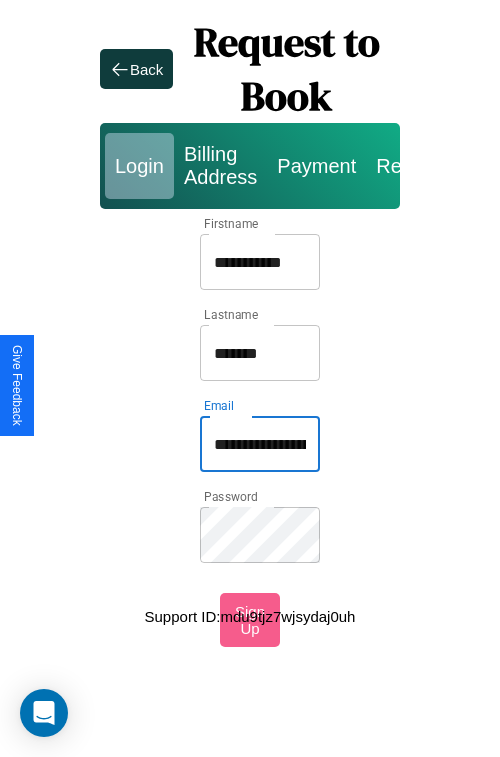 click on "**********" at bounding box center [260, 444] 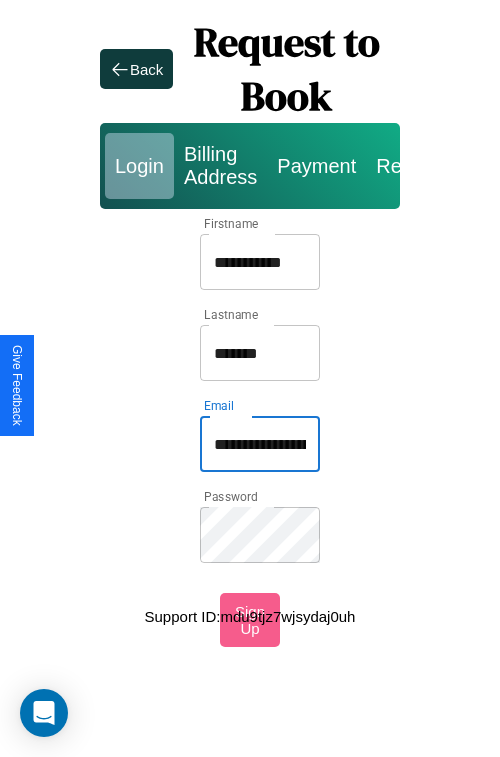 type on "**********" 